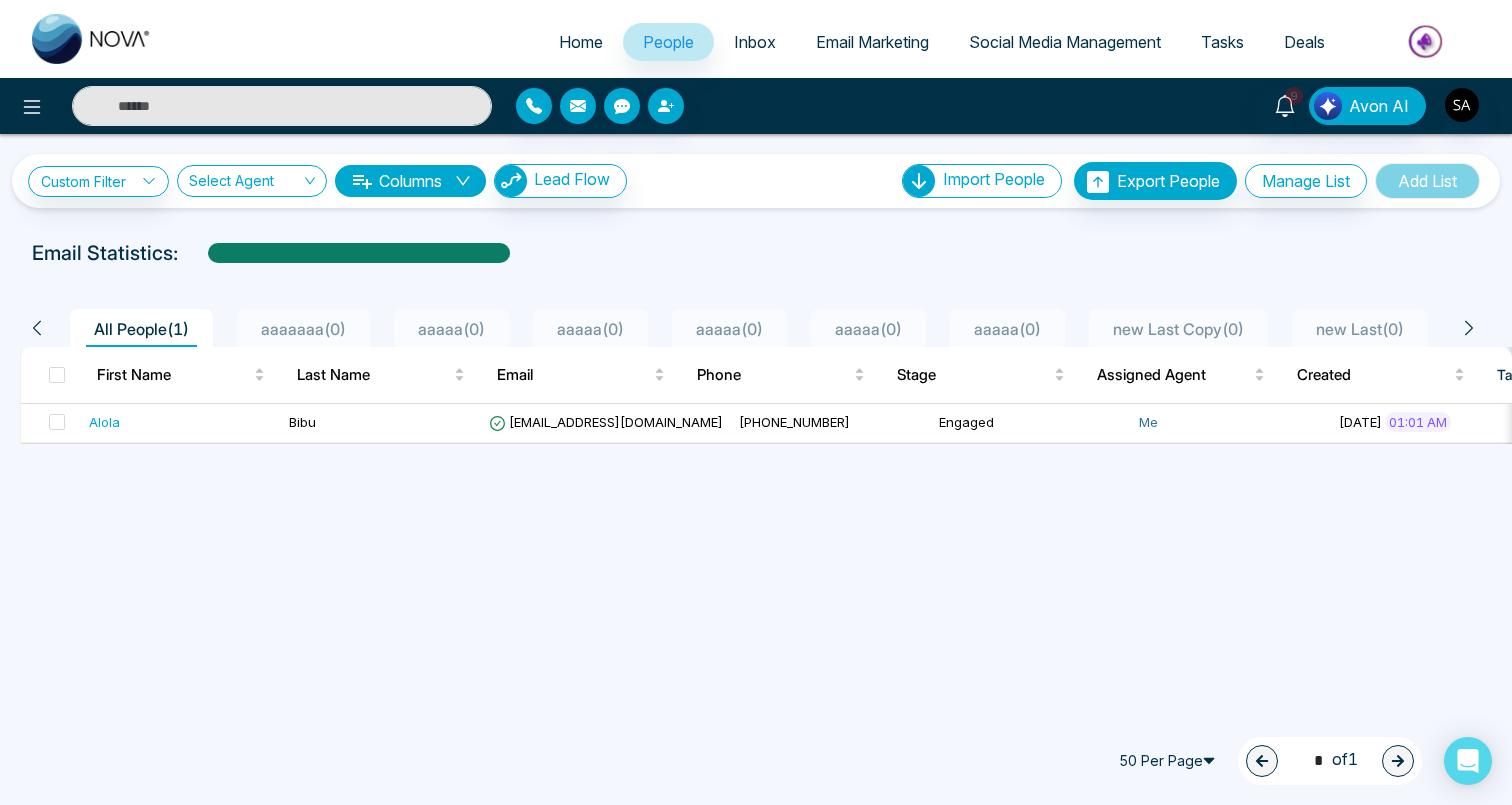 scroll, scrollTop: 0, scrollLeft: 0, axis: both 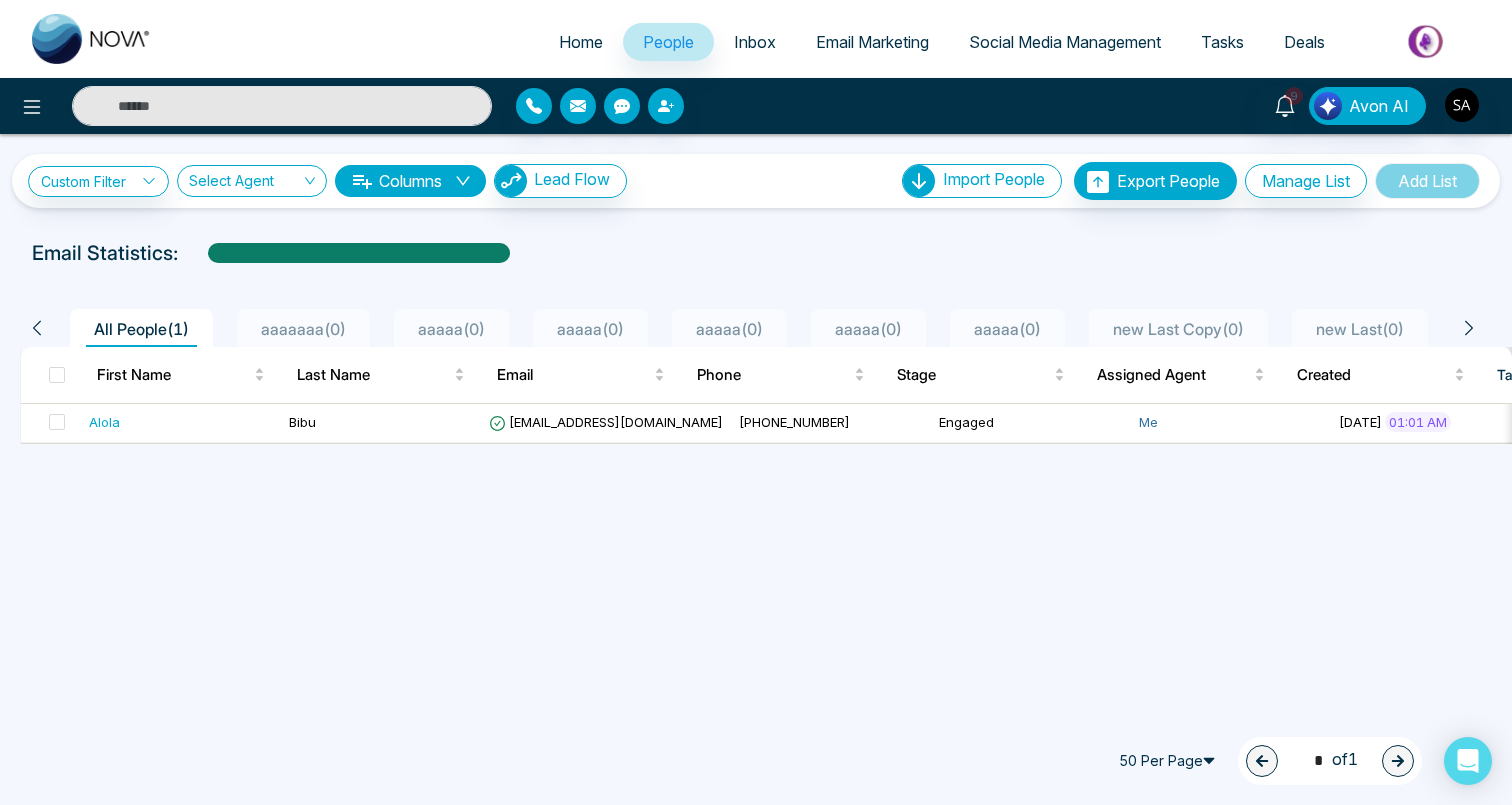 click on "People" at bounding box center [668, 42] 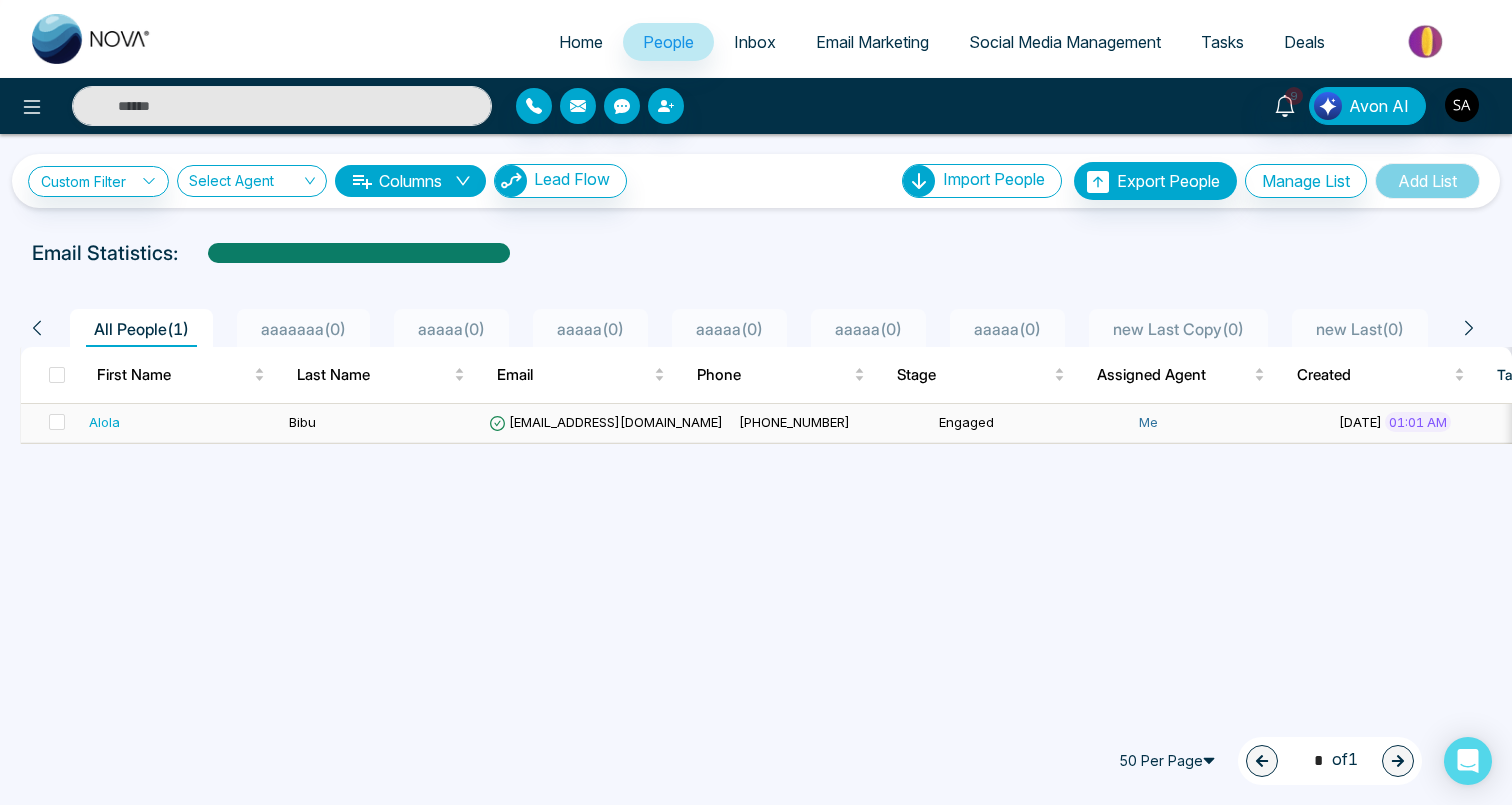 click on "Alola" at bounding box center (104, 422) 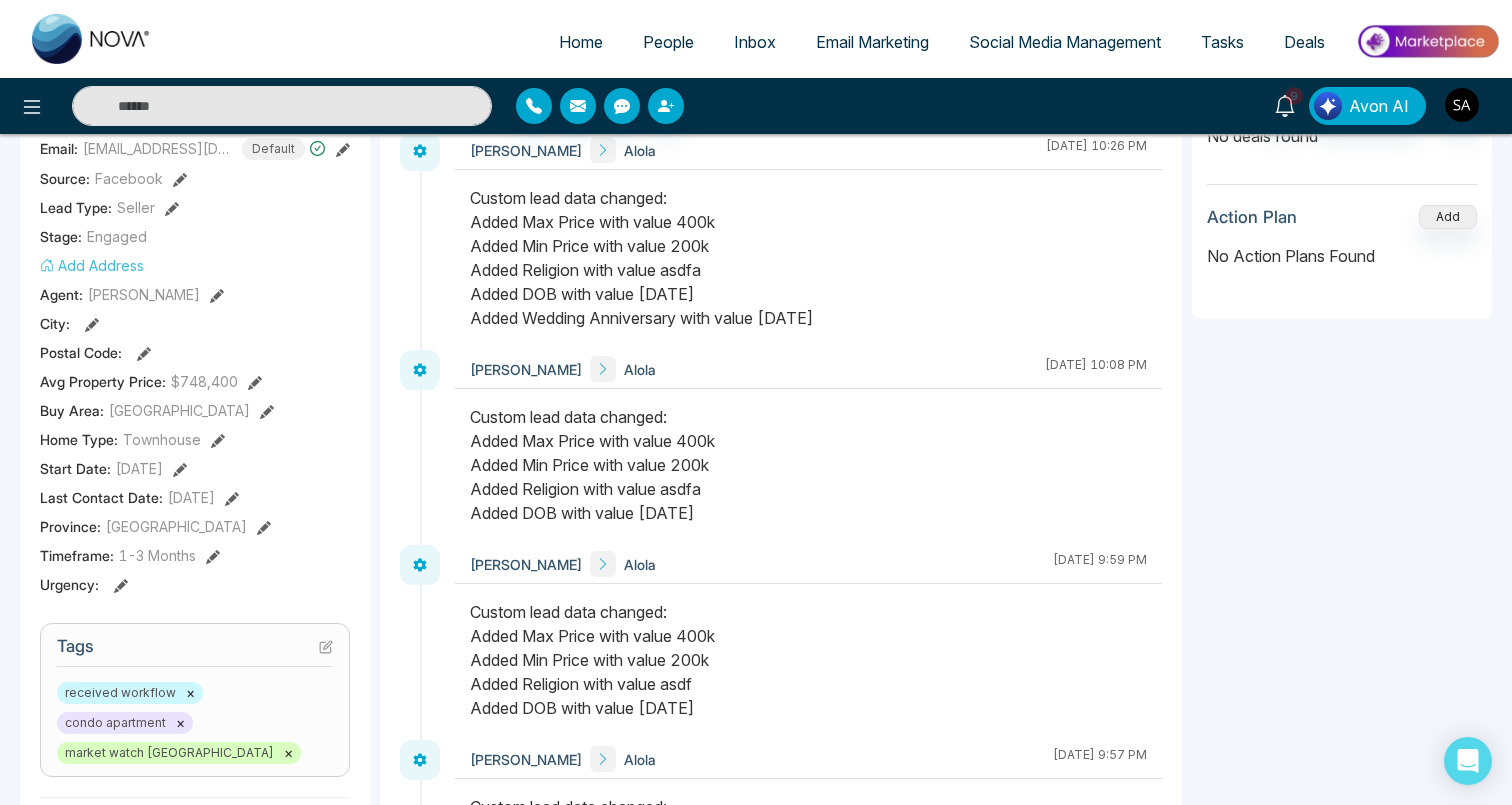scroll, scrollTop: 319, scrollLeft: 0, axis: vertical 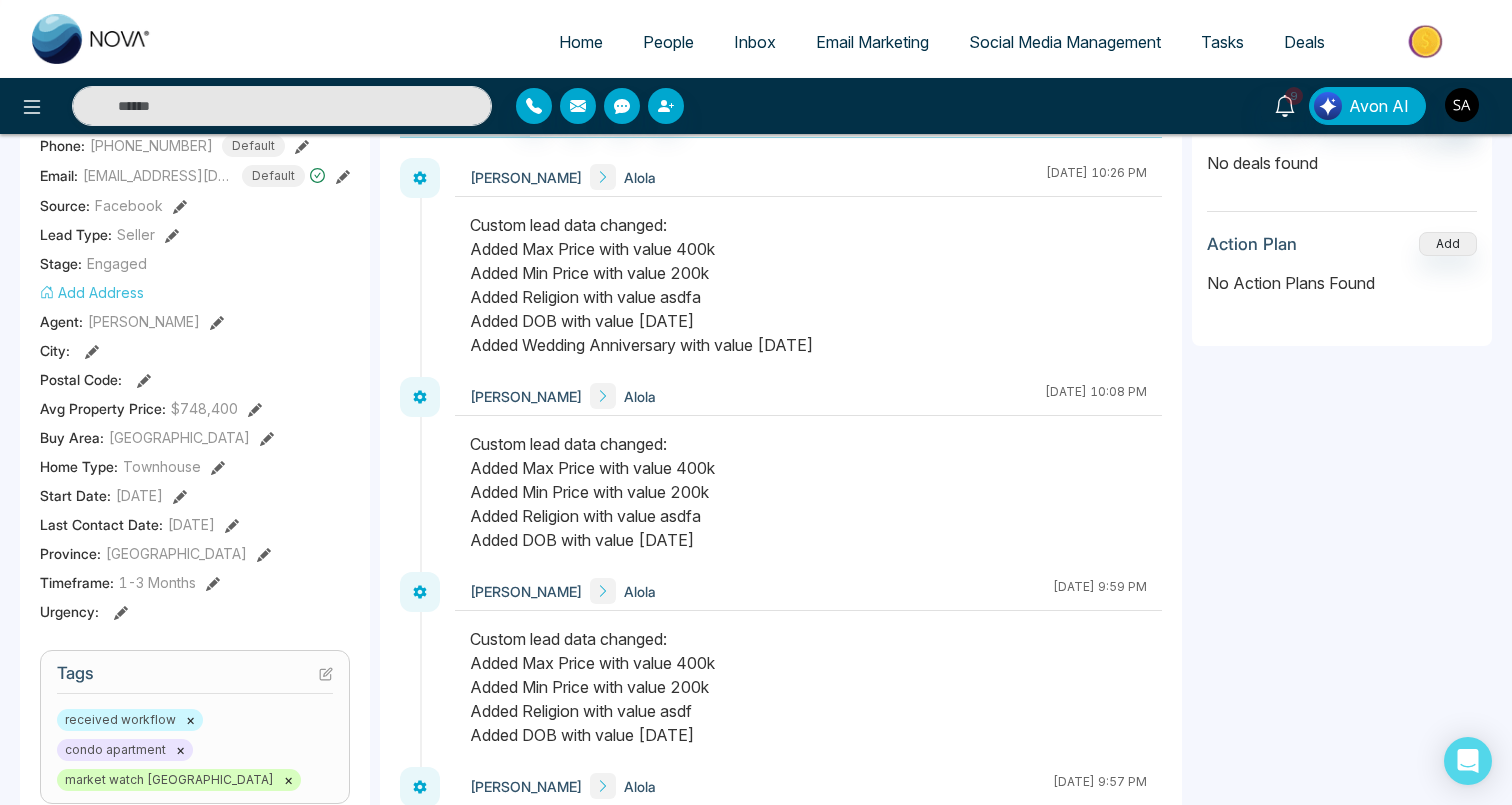click on "People" at bounding box center [668, 42] 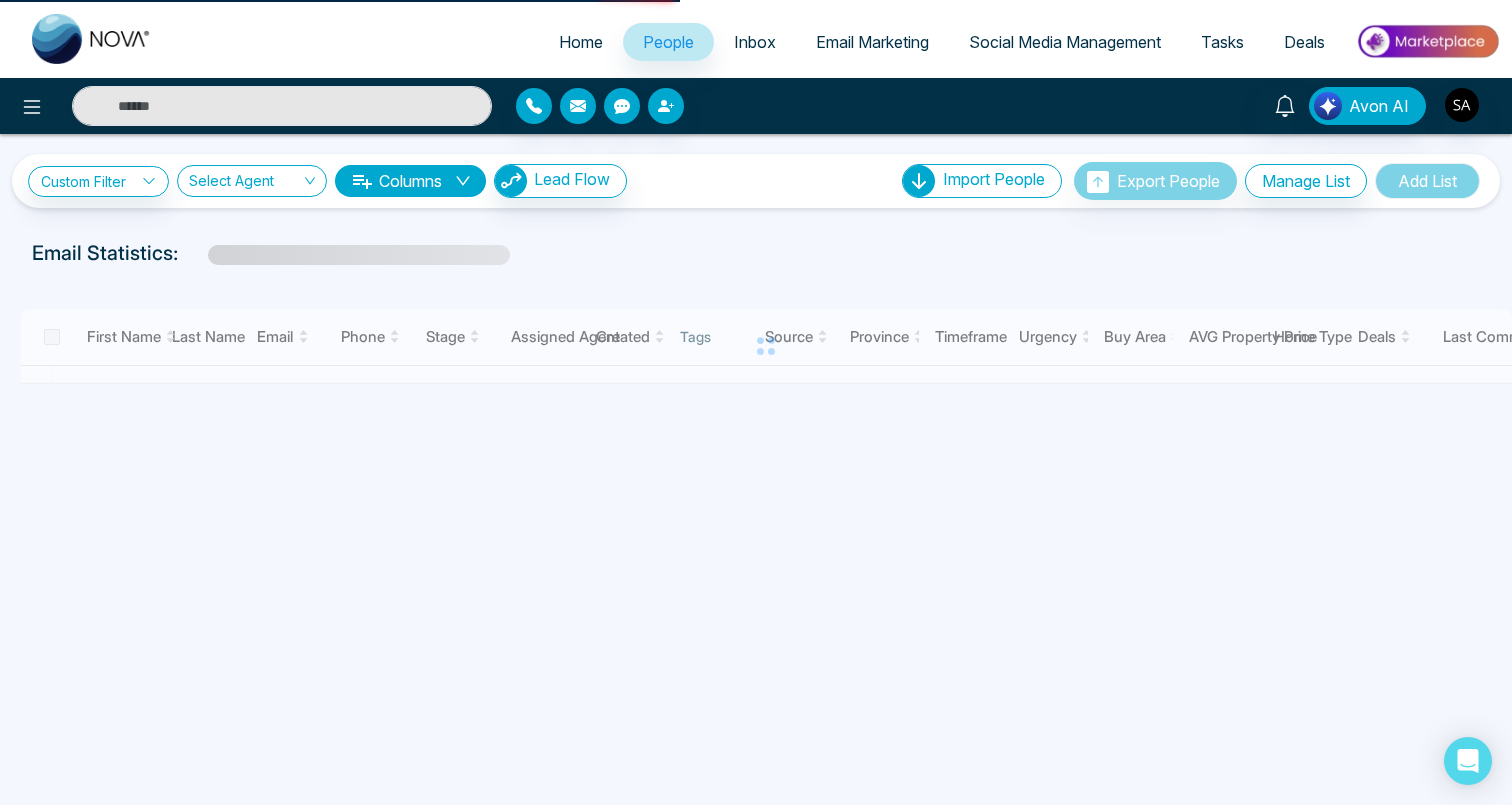 scroll, scrollTop: 0, scrollLeft: 0, axis: both 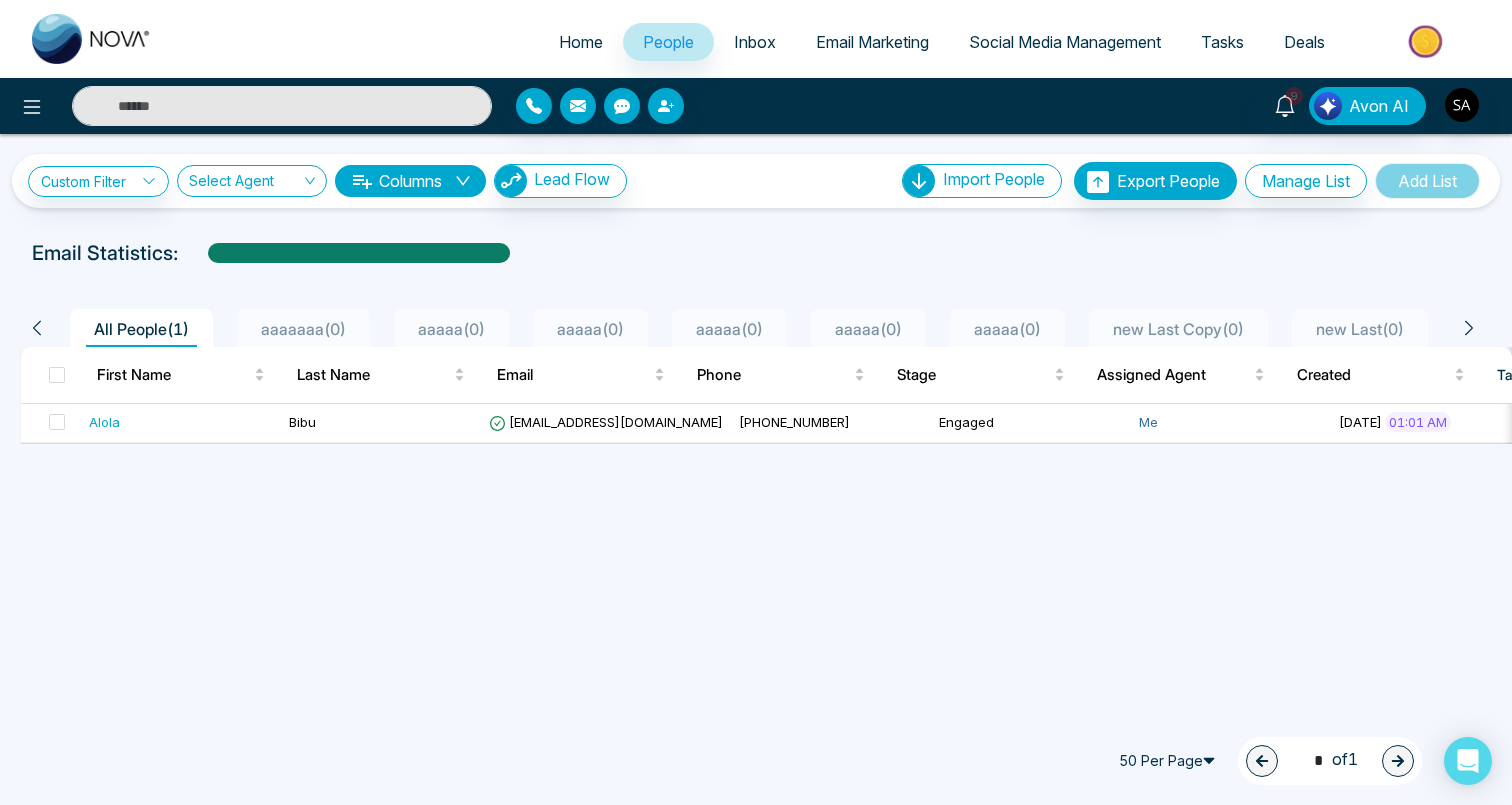 click on "Inbox" at bounding box center (755, 42) 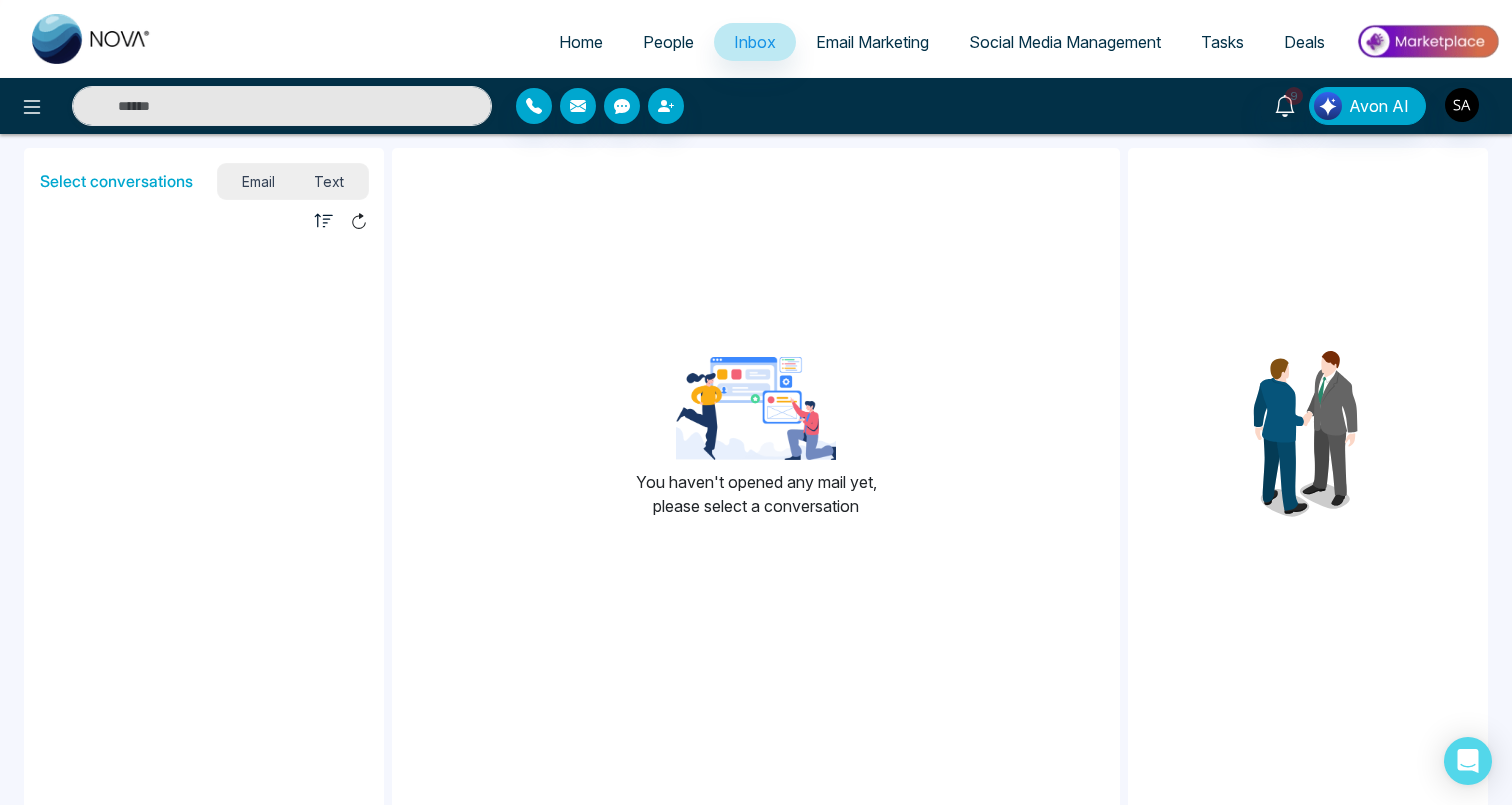 click on "Email Marketing" at bounding box center (872, 42) 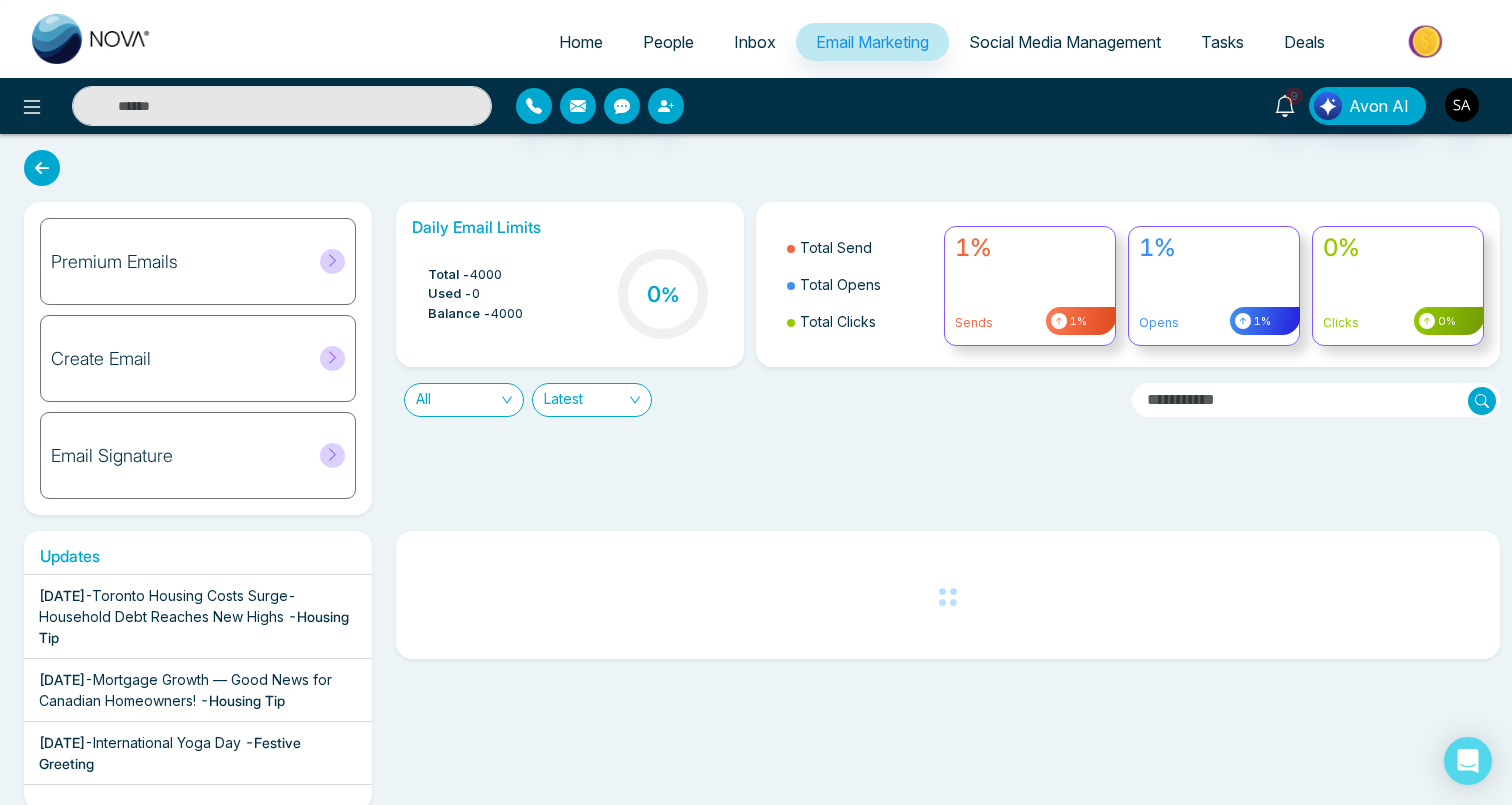 click on "Inbox" at bounding box center [755, 42] 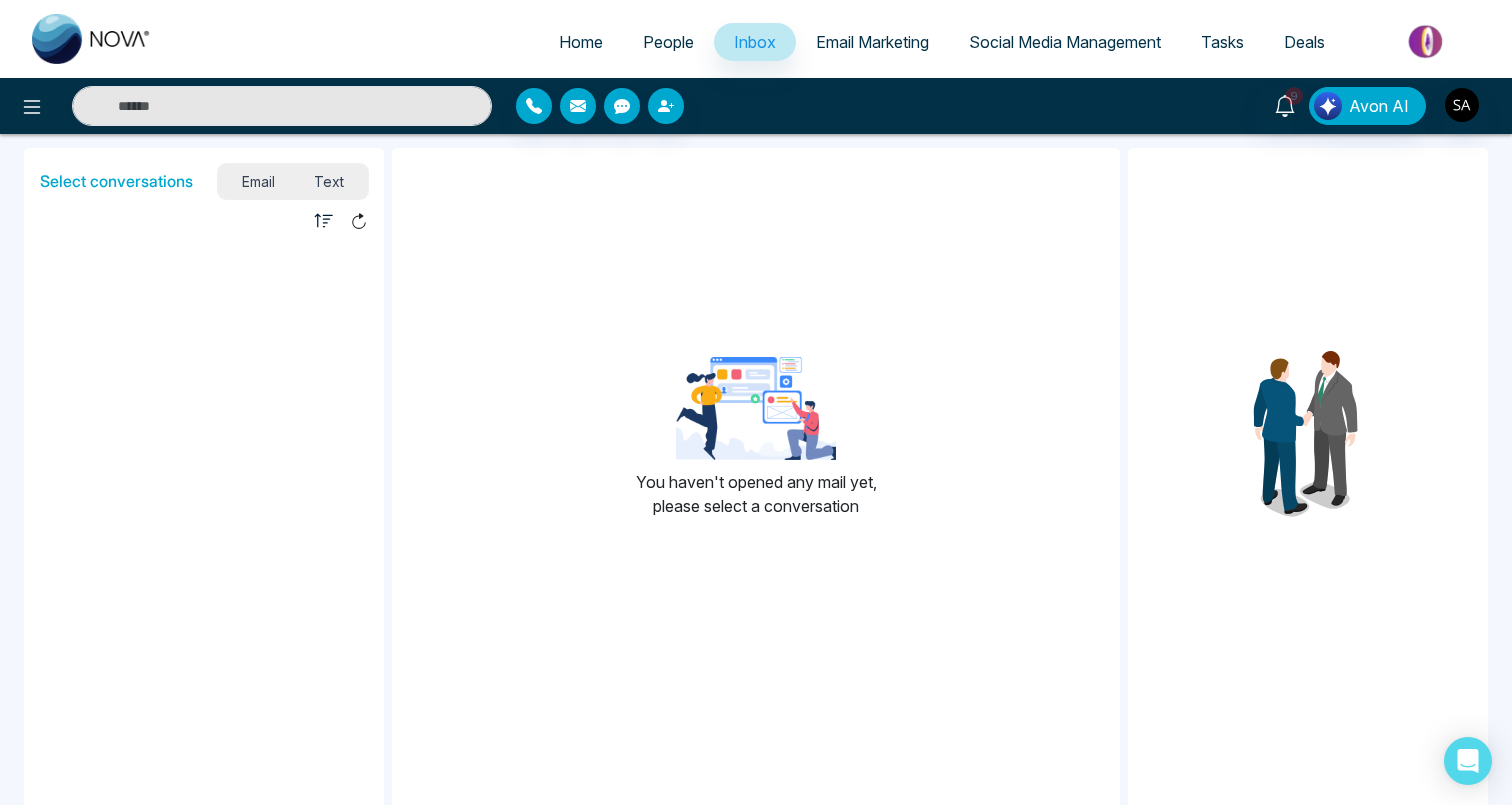 click on "Social Media Management" at bounding box center (1065, 42) 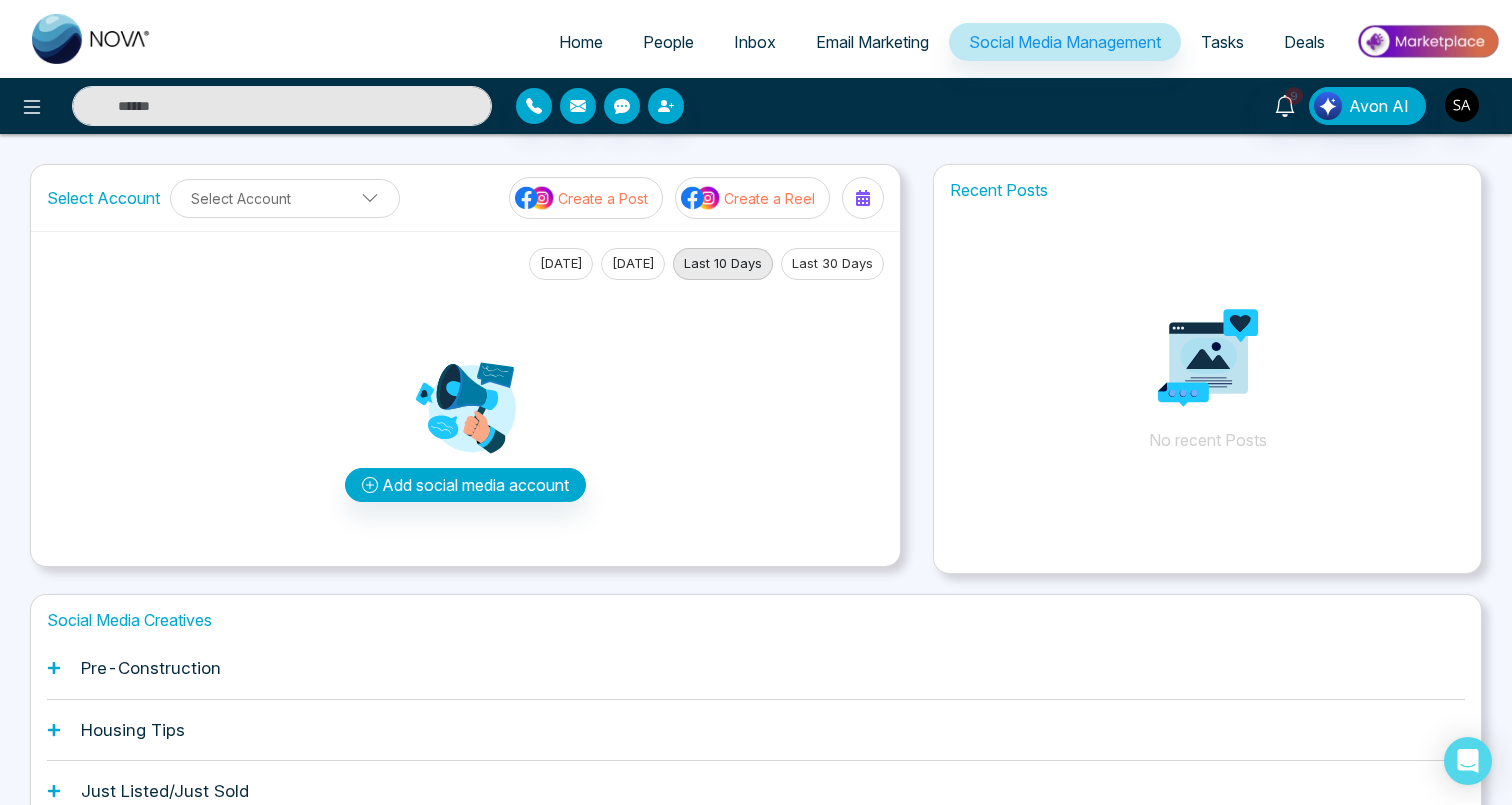 click on "Email Marketing" at bounding box center [872, 42] 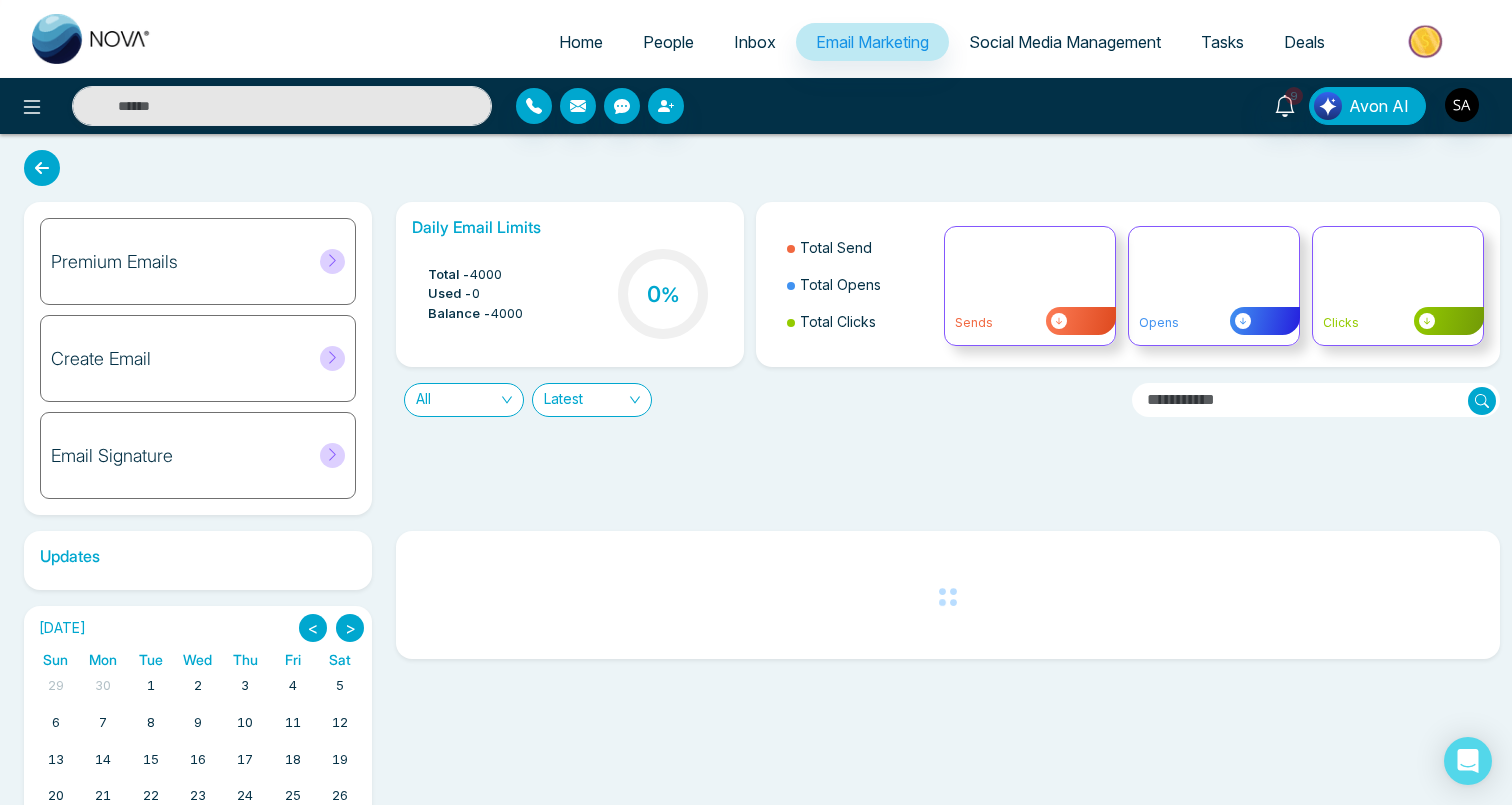 click on "Inbox" at bounding box center [755, 42] 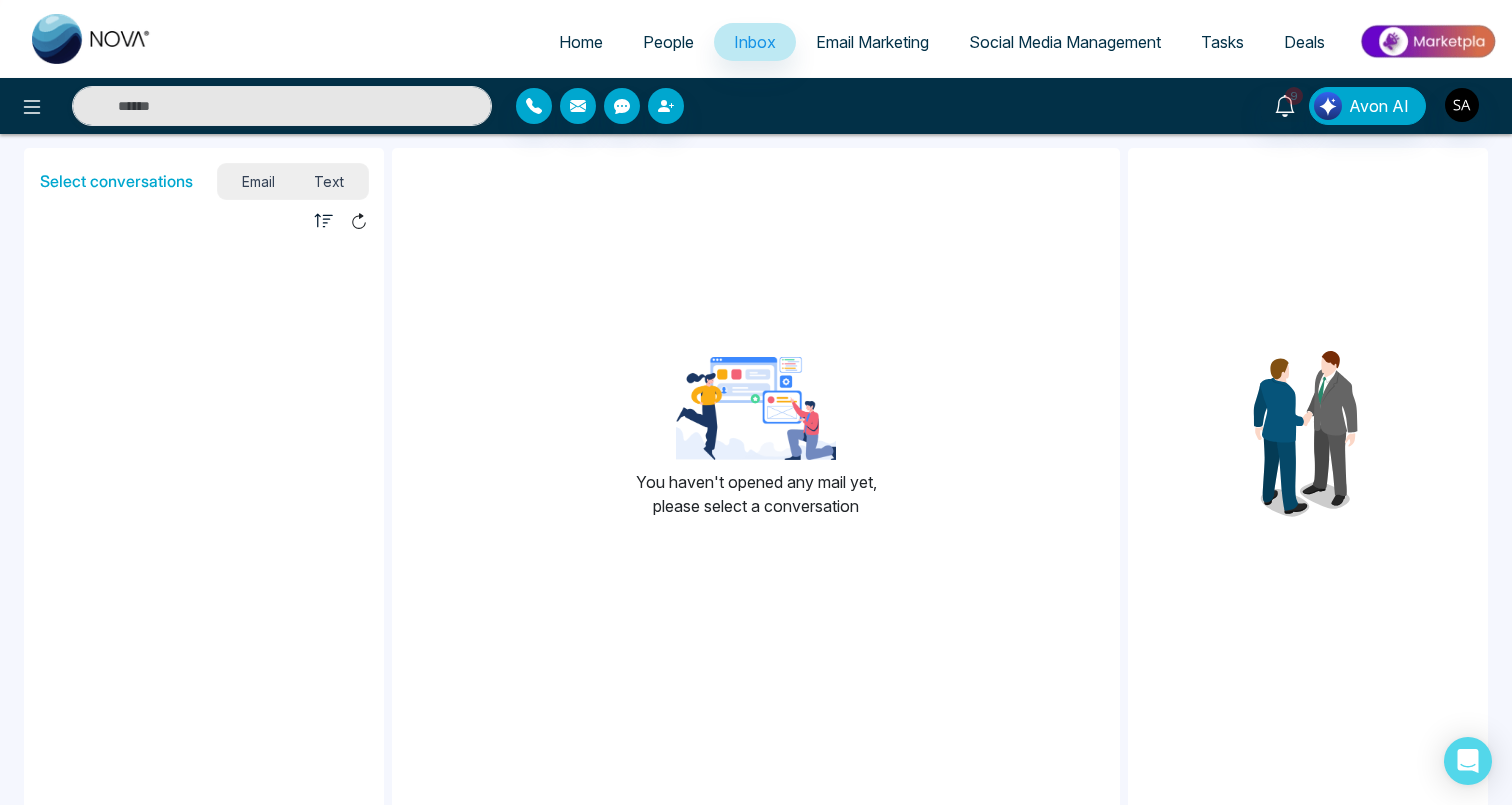 click on "People" at bounding box center [668, 42] 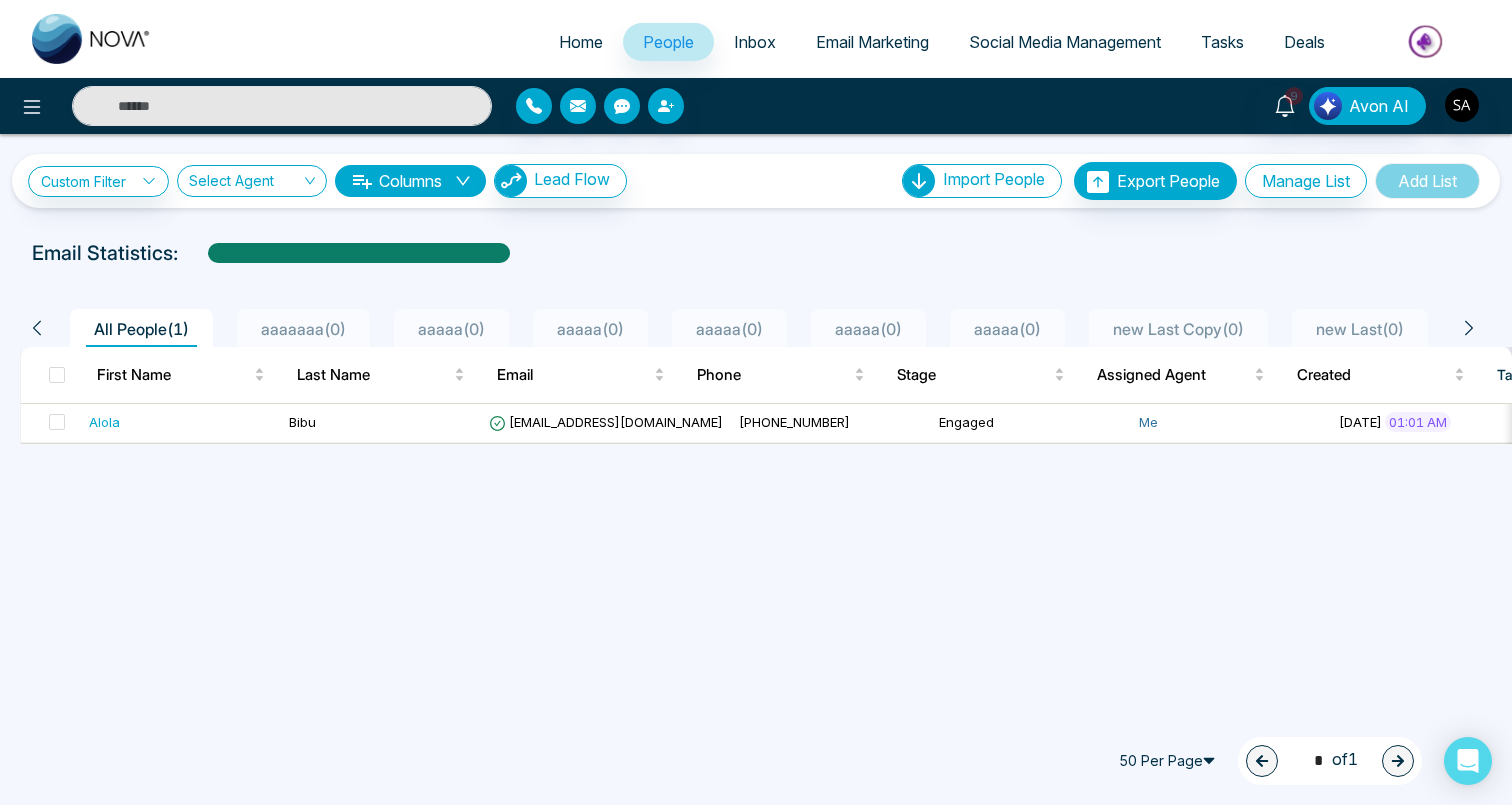 click on "All People  ( 1 ) aaaaaaa  ( 0 ) aaaaa  ( 0 ) aaaaa  ( 0 ) aaaaa  ( 0 ) aaaaa  ( 0 ) aaaaa  ( 0 ) new Last Copy  ( 0 ) new Last  ( 0 )" at bounding box center (749, 328) 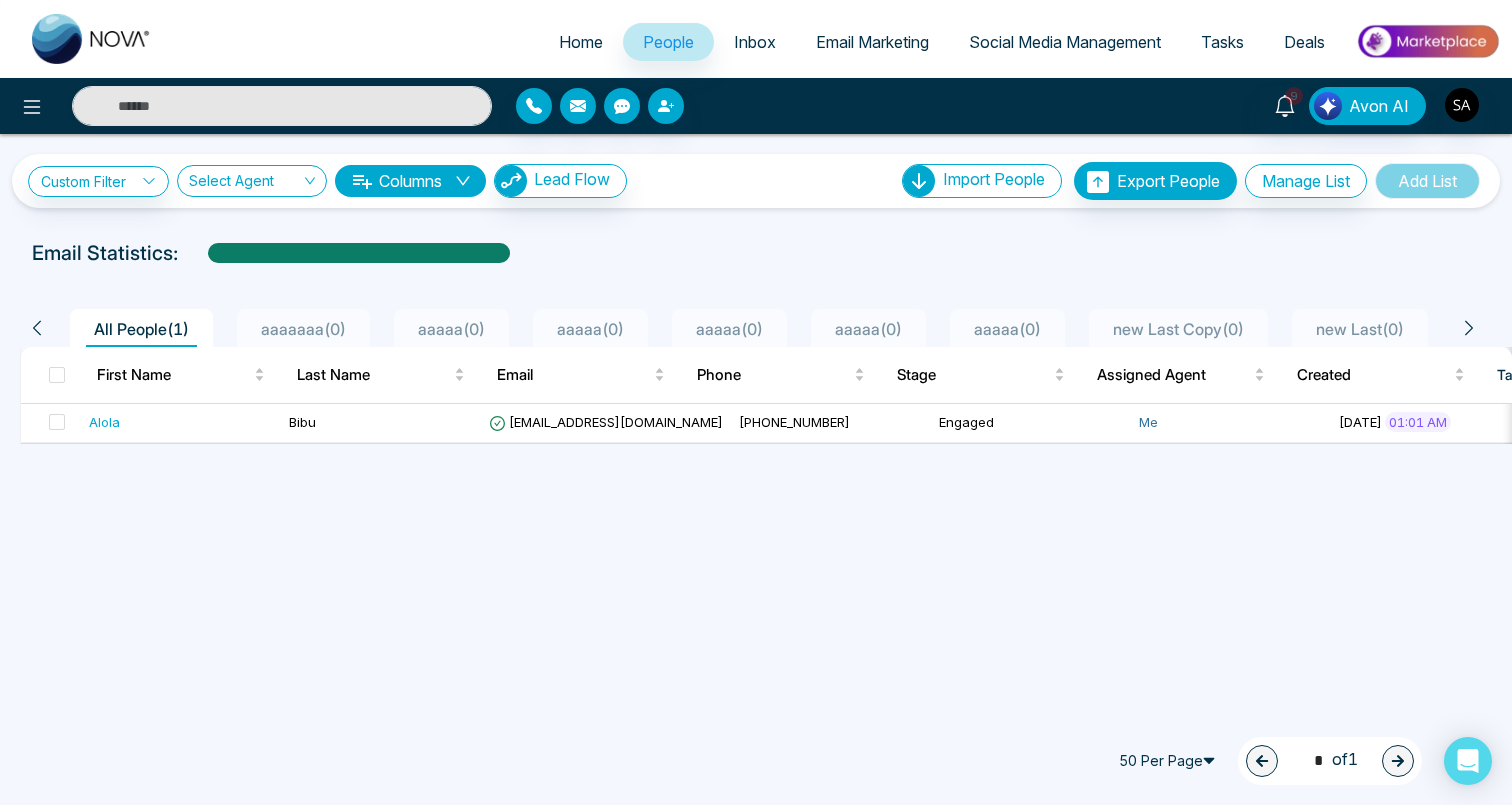 click 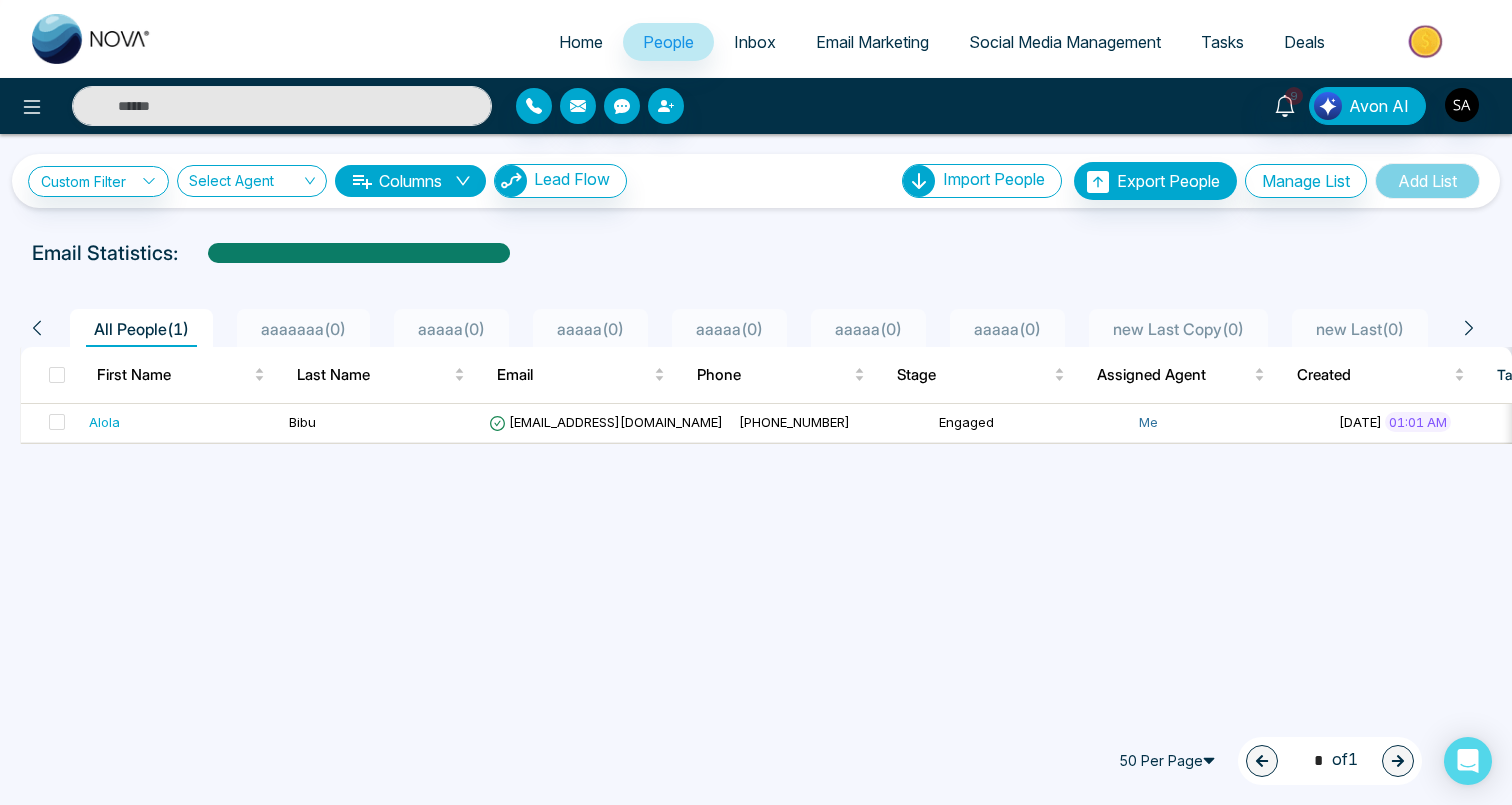 scroll, scrollTop: 0, scrollLeft: 39, axis: horizontal 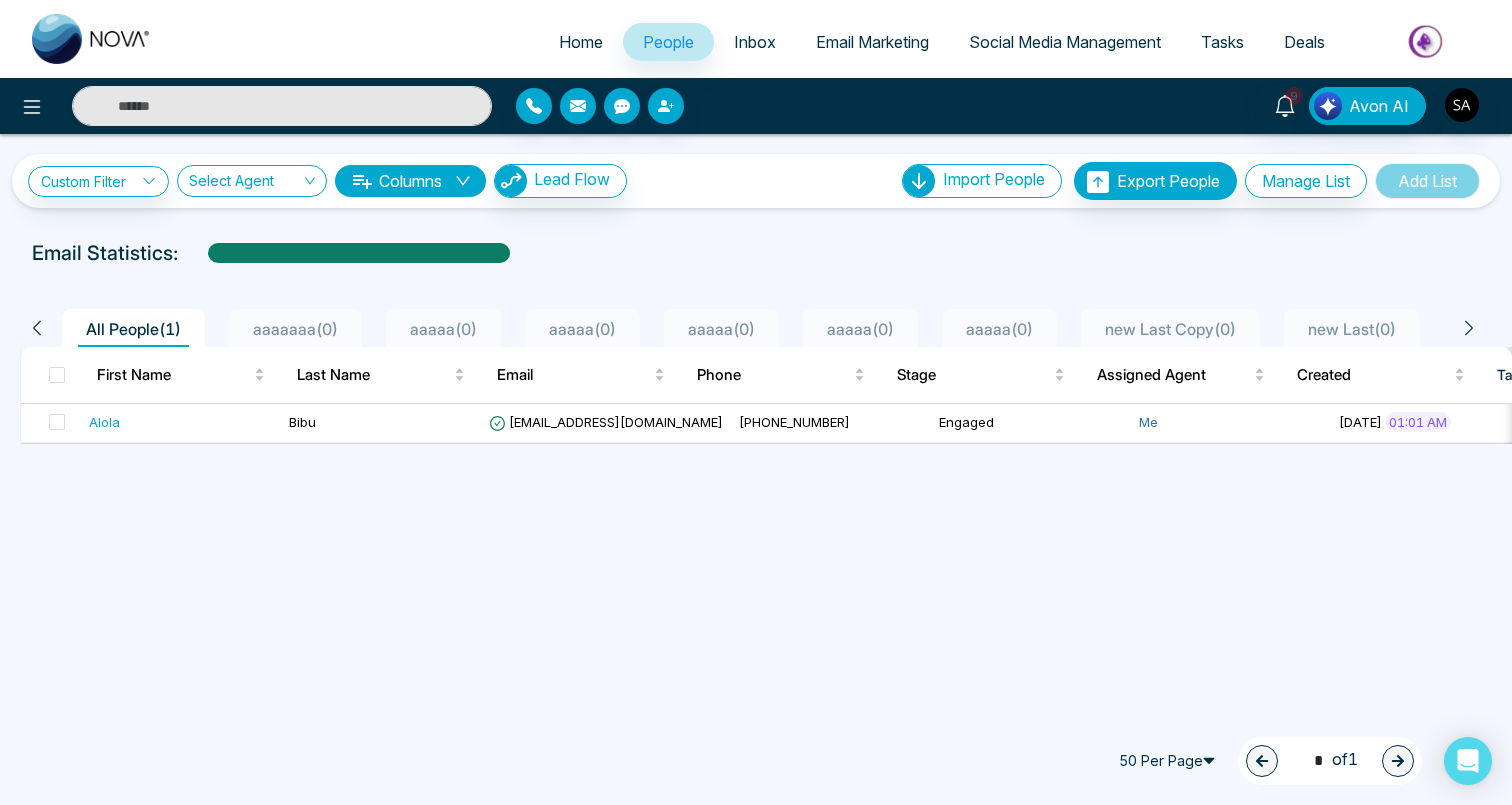 click 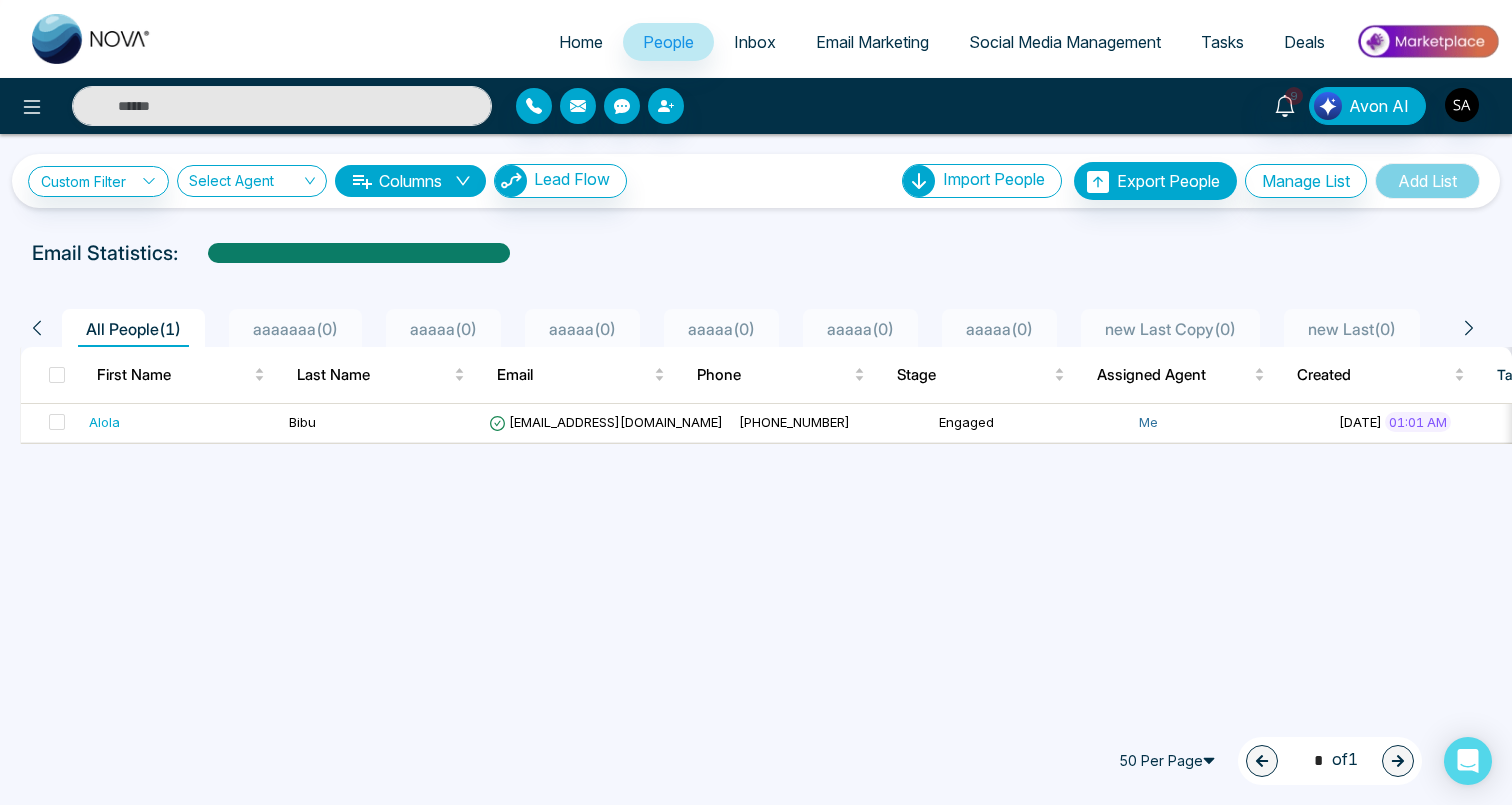 click 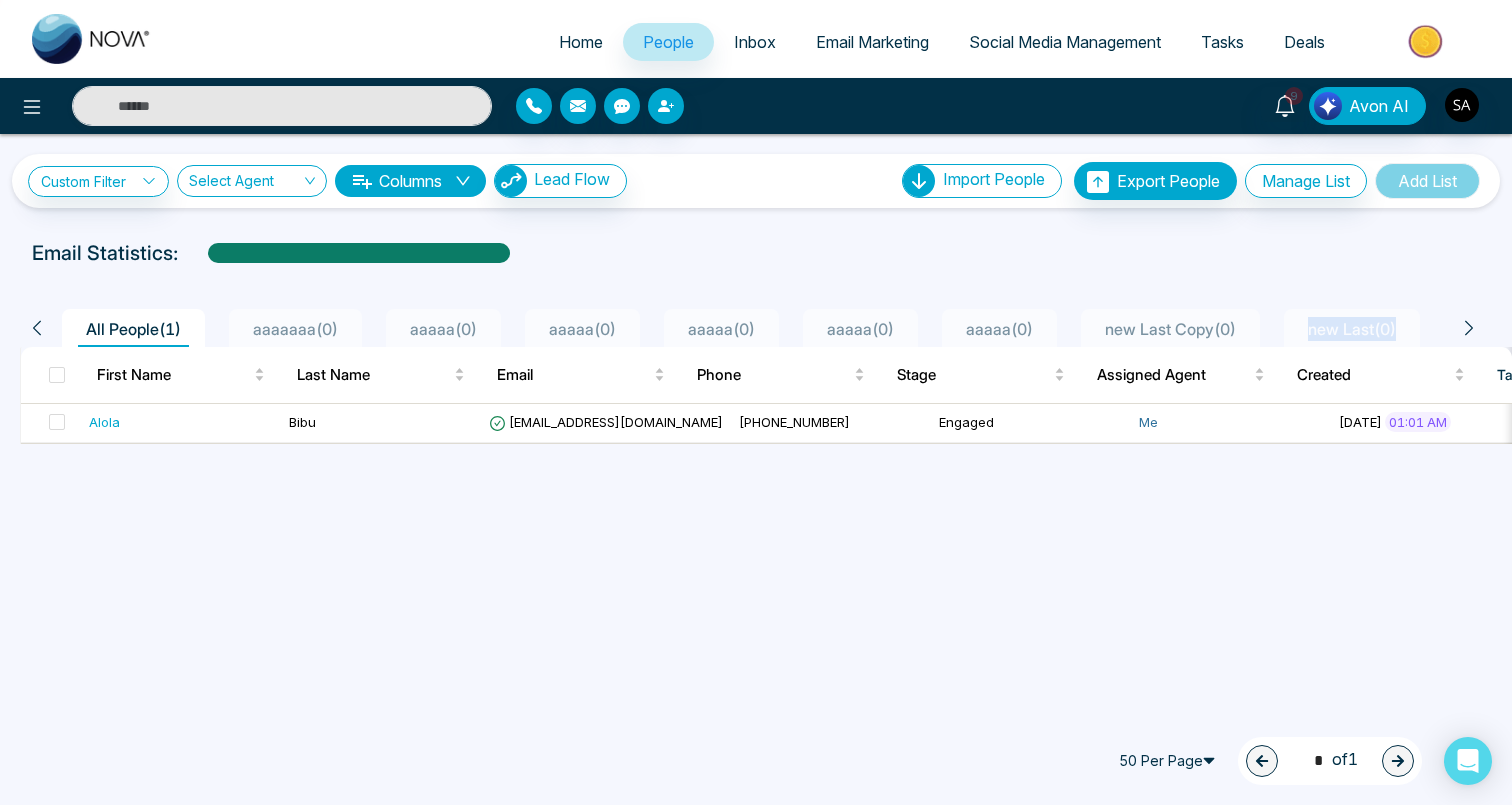 click 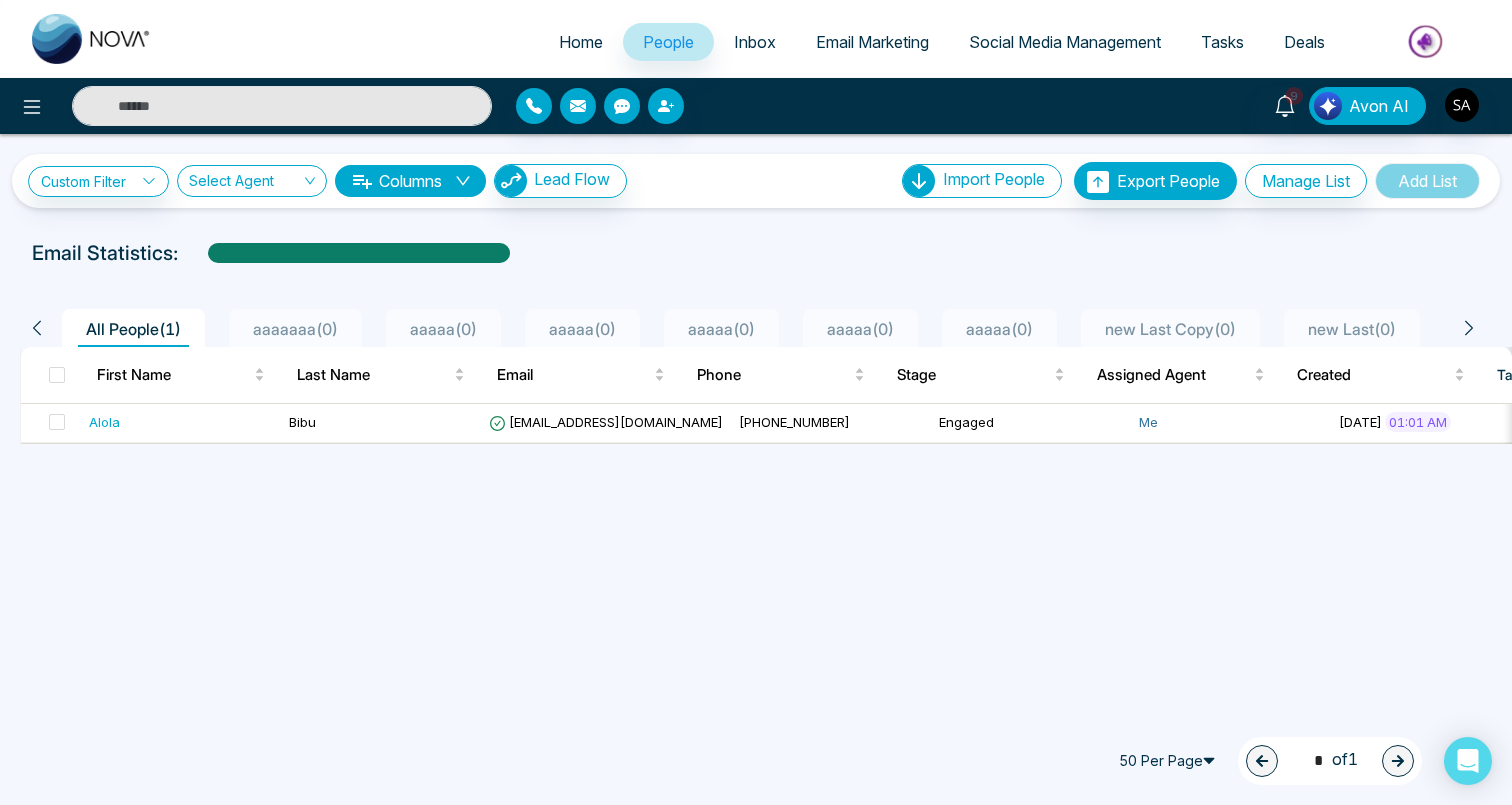 click on "aaaaaaa  ( 0 )" at bounding box center (295, 329) 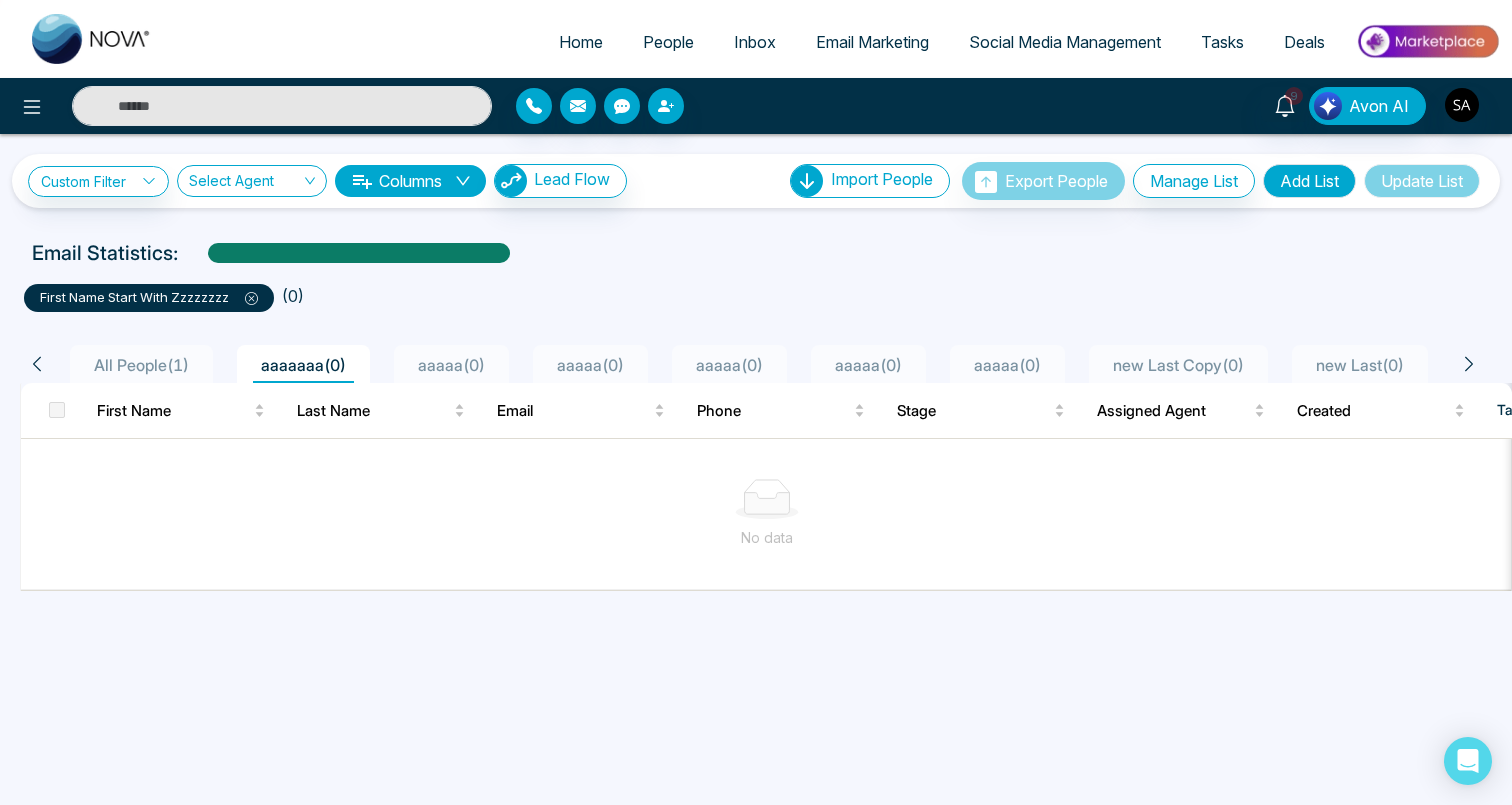 click on "aaaaa  ( 0 )" at bounding box center (451, 365) 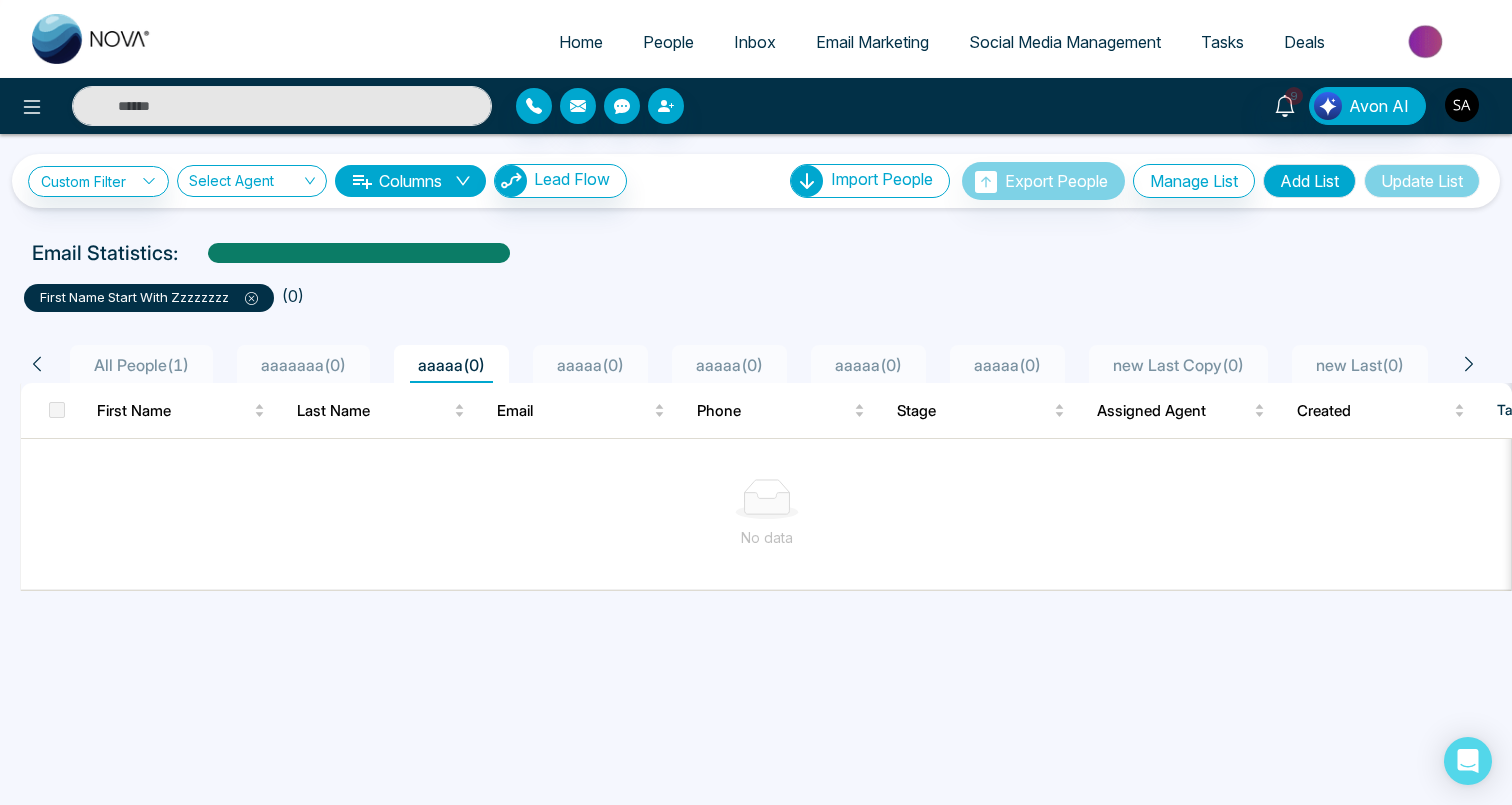 click on "All People  ( 1 )" at bounding box center (141, 365) 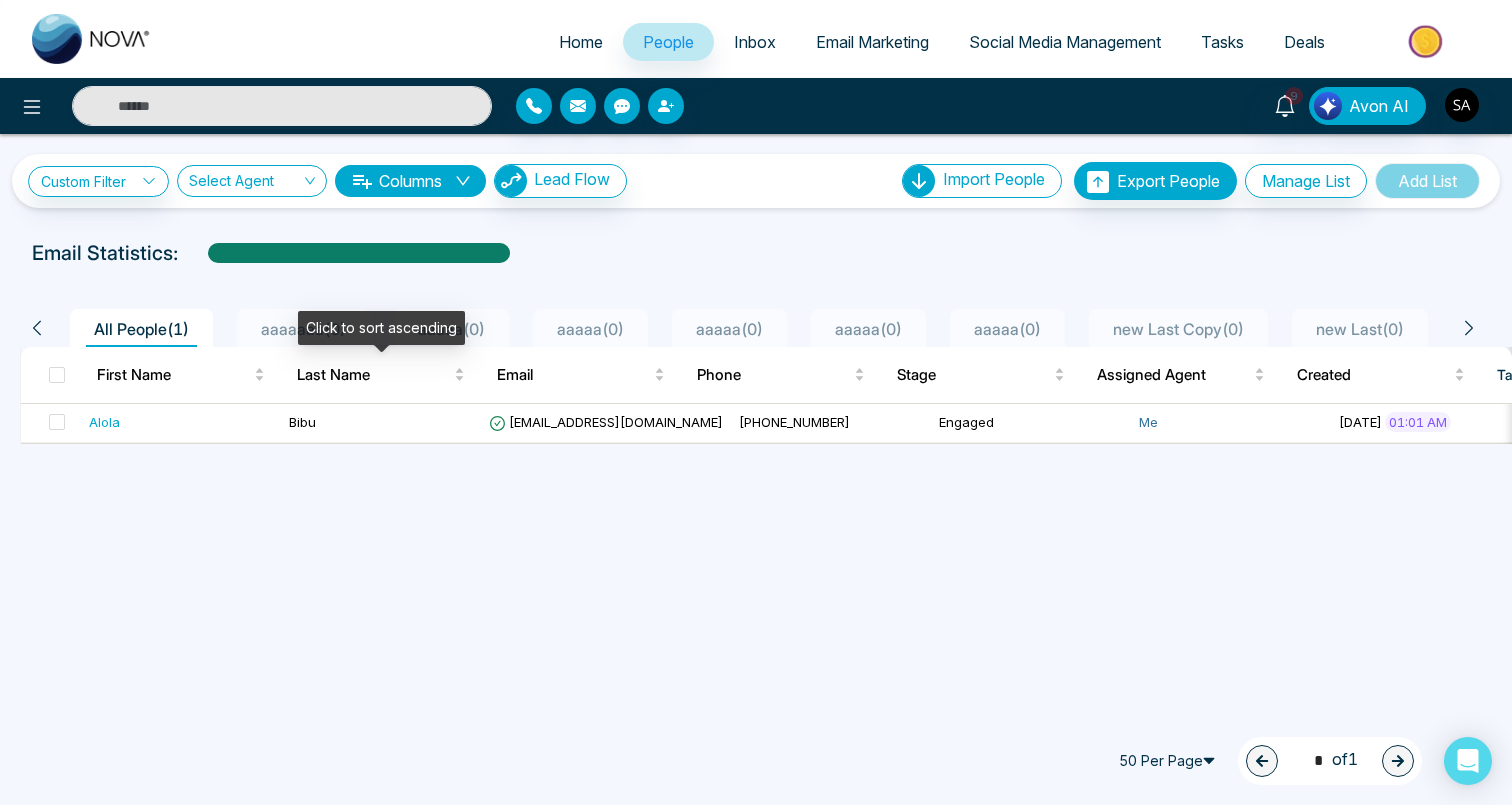 click on "**********" at bounding box center [756, 402] 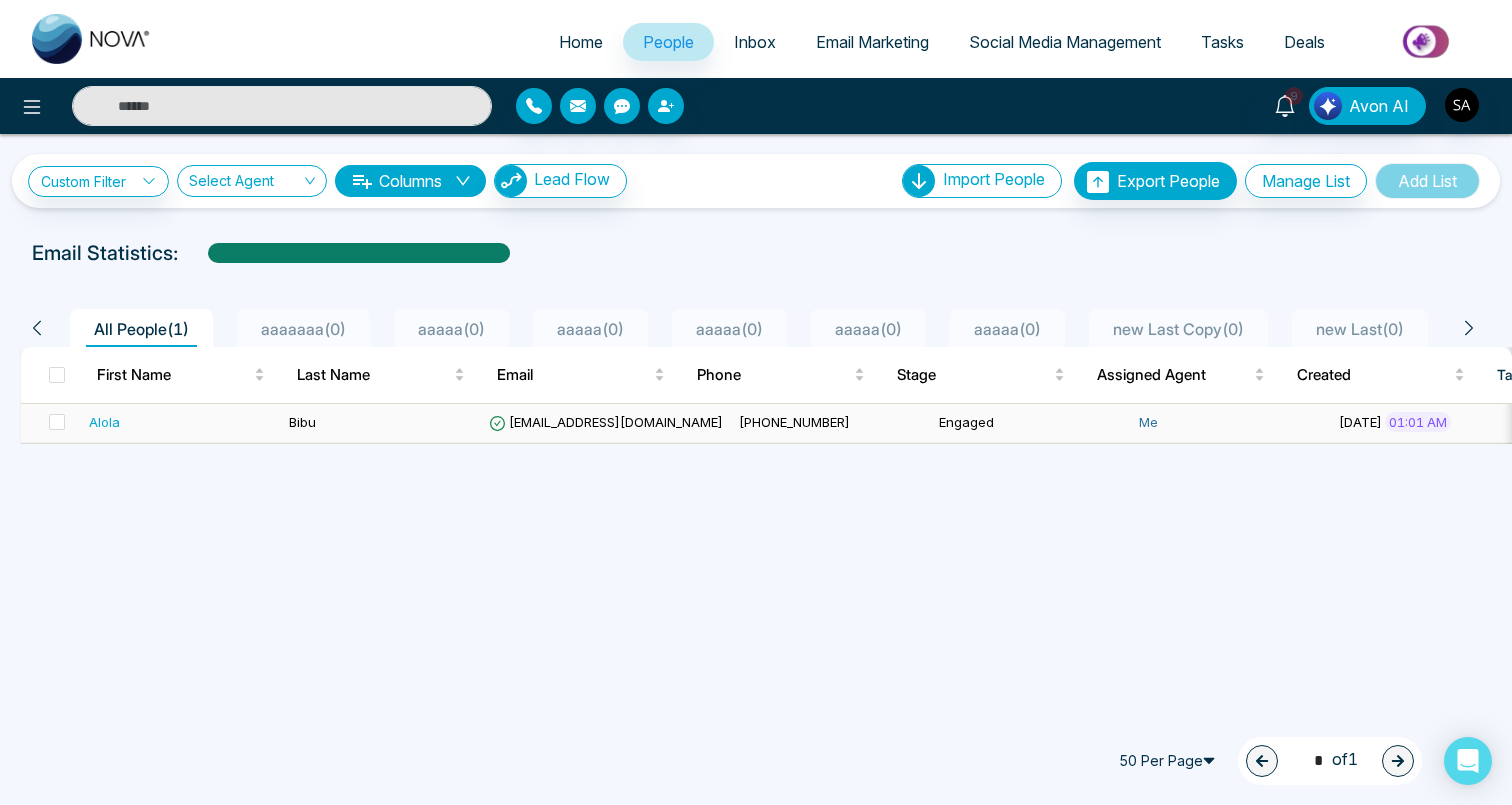 scroll, scrollTop: 0, scrollLeft: 79, axis: horizontal 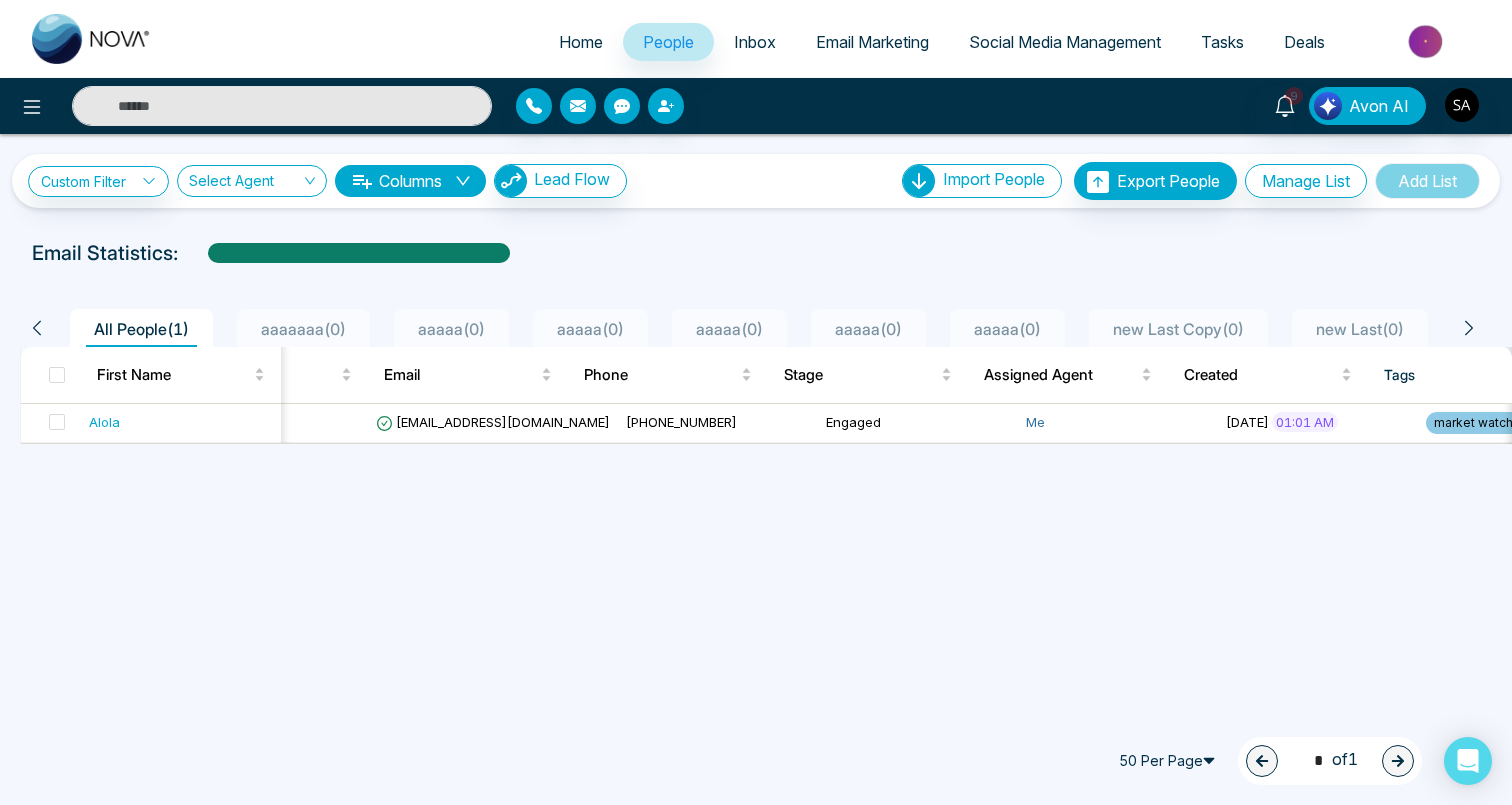 click on "Inbox" at bounding box center [755, 42] 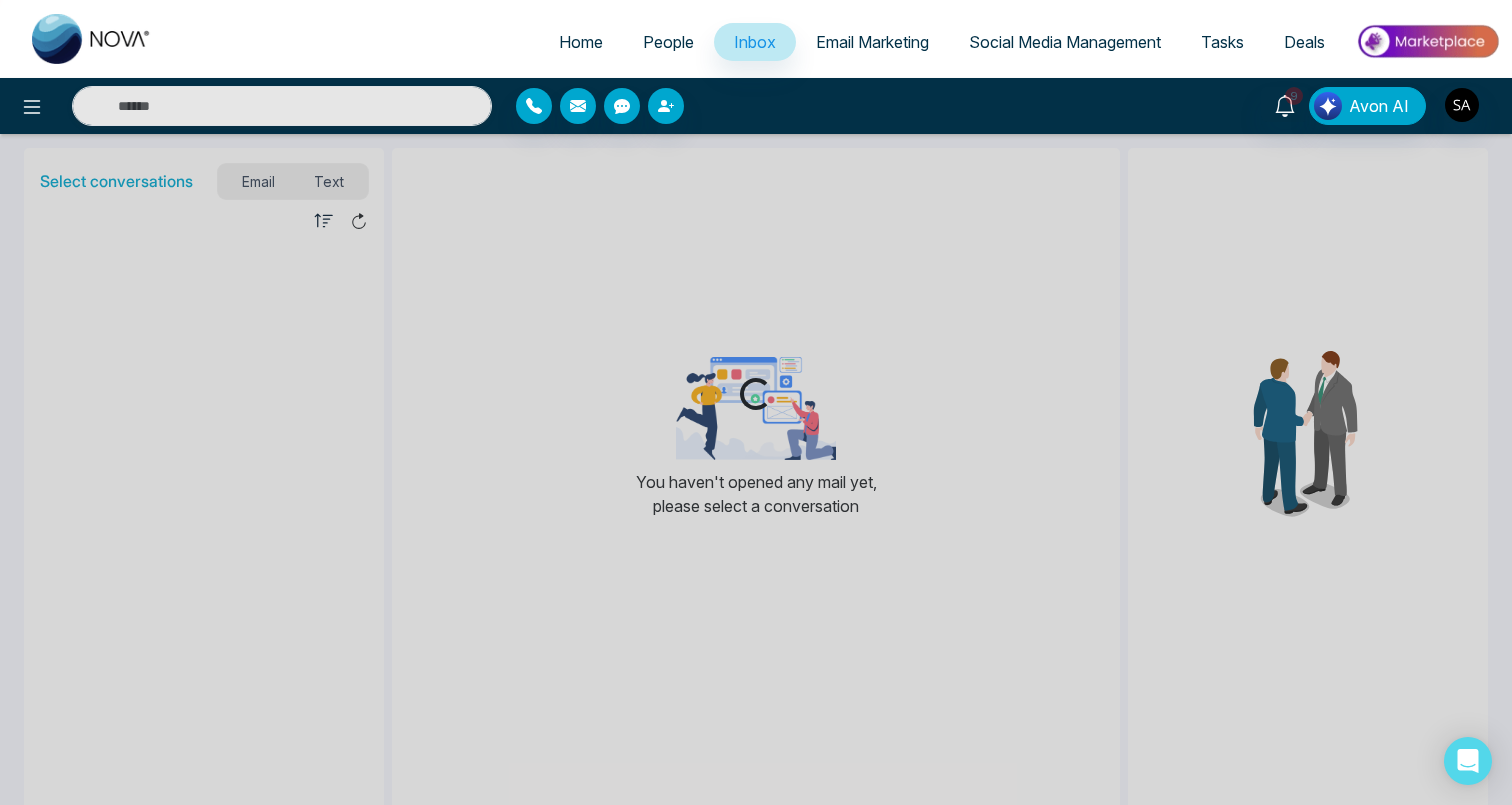 click on "Home" at bounding box center (581, 42) 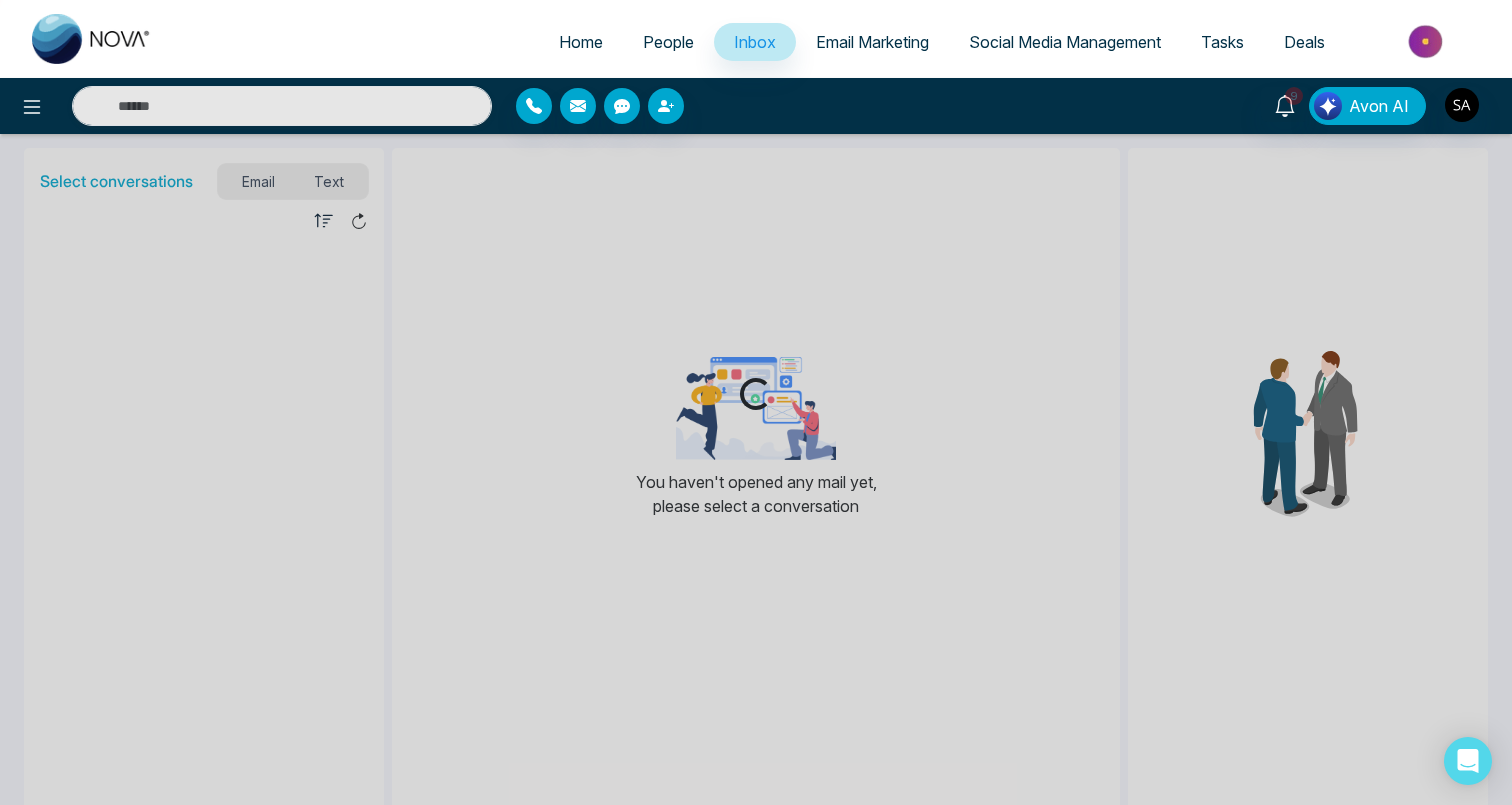 select on "*" 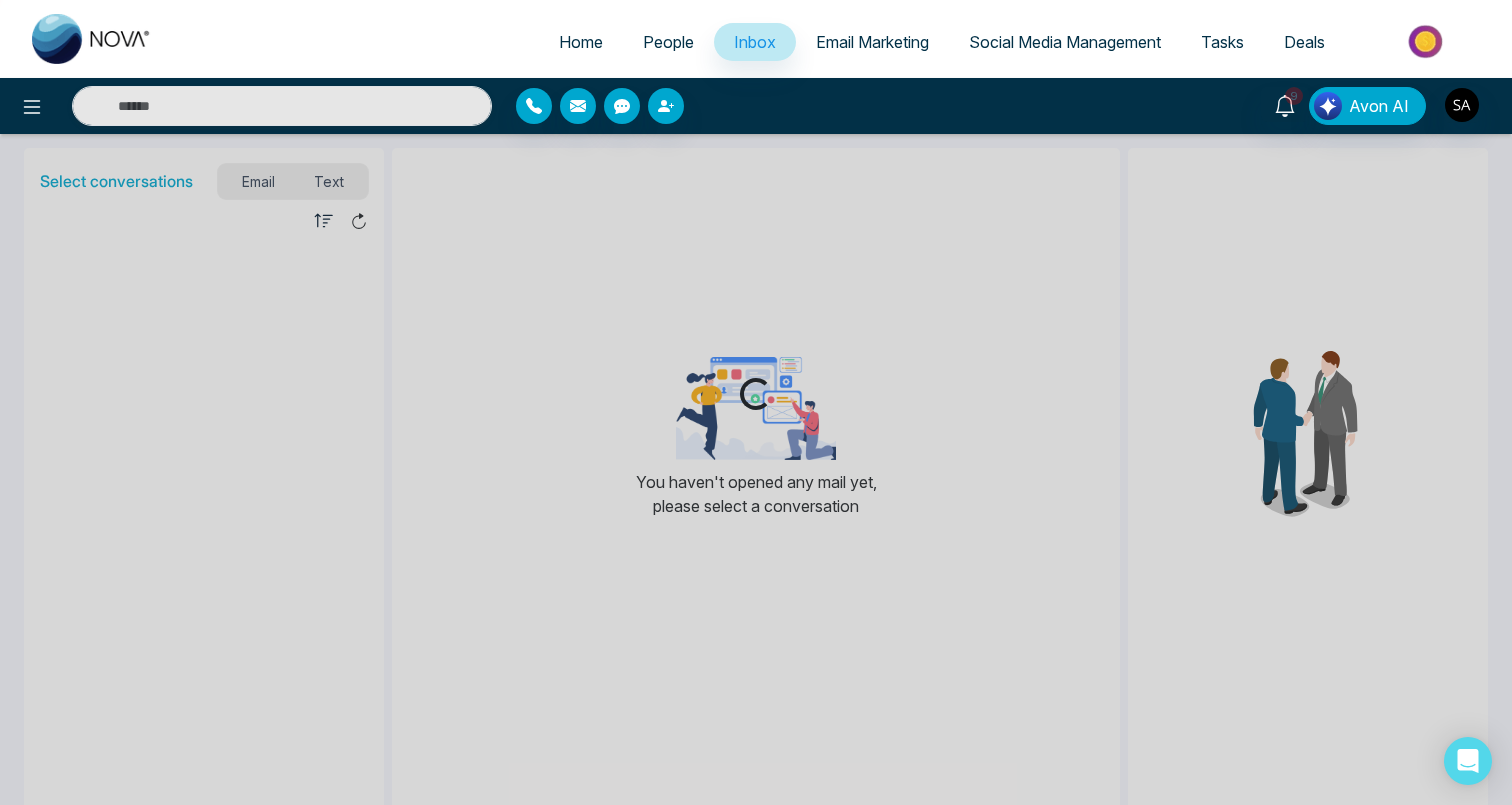 select on "*" 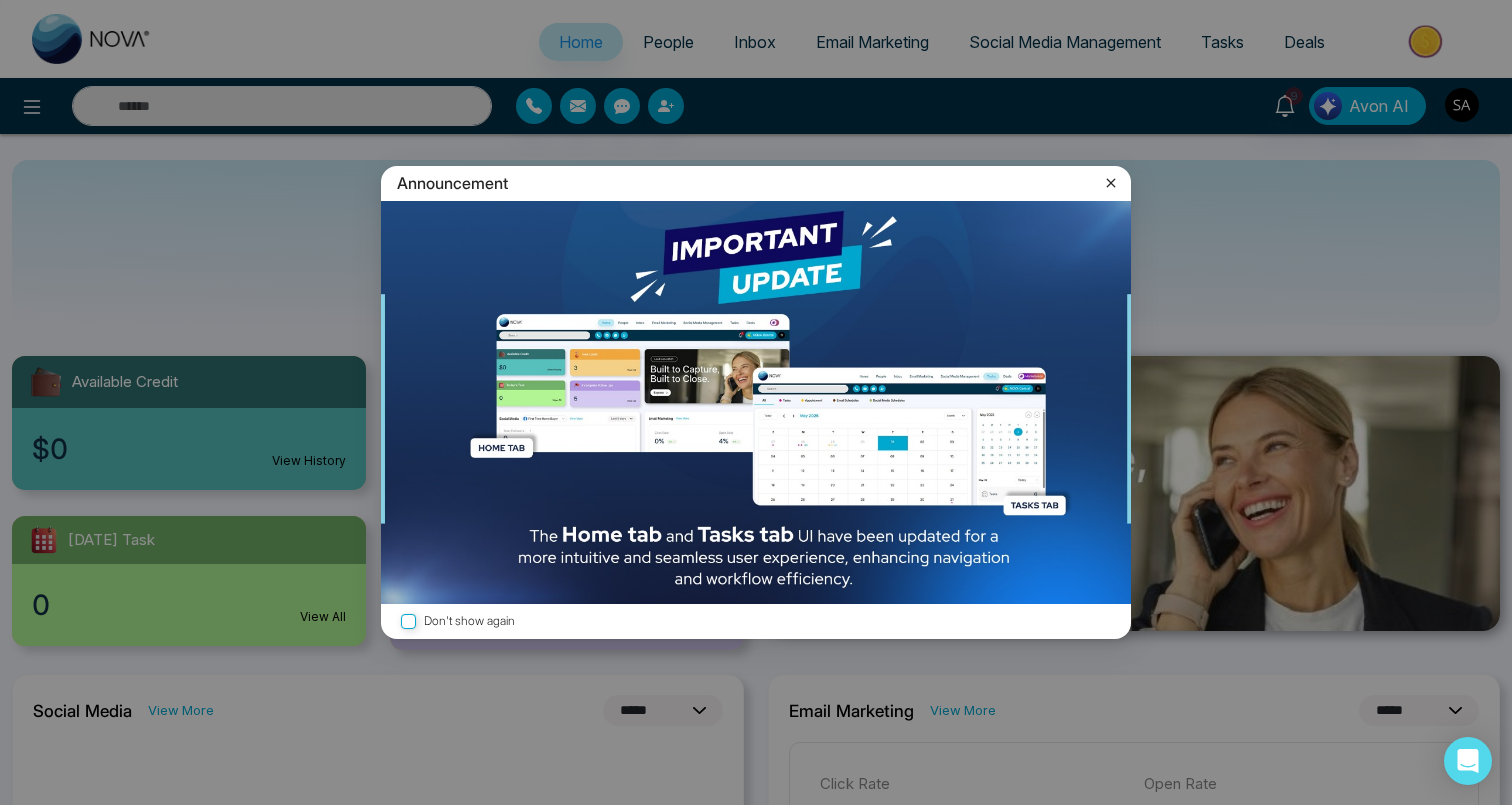 click 